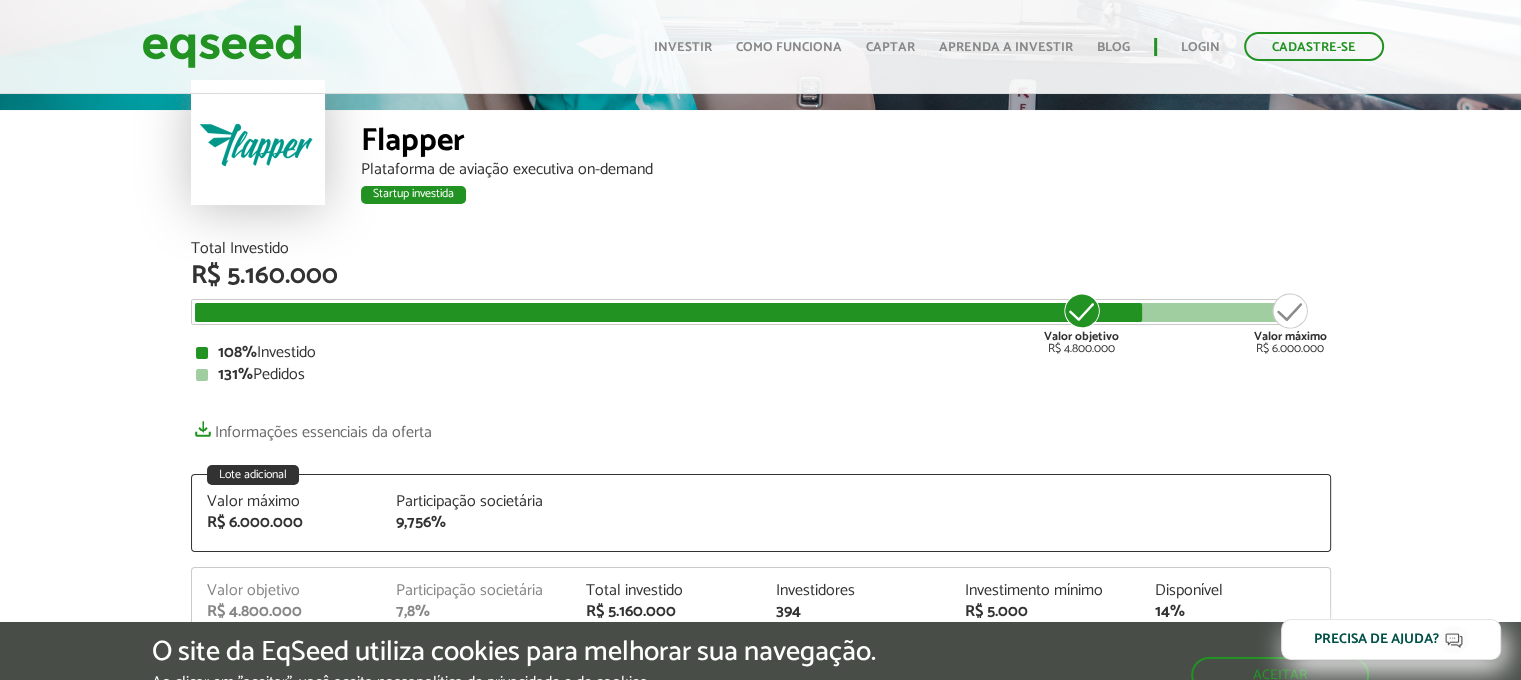 scroll, scrollTop: 100, scrollLeft: 0, axis: vertical 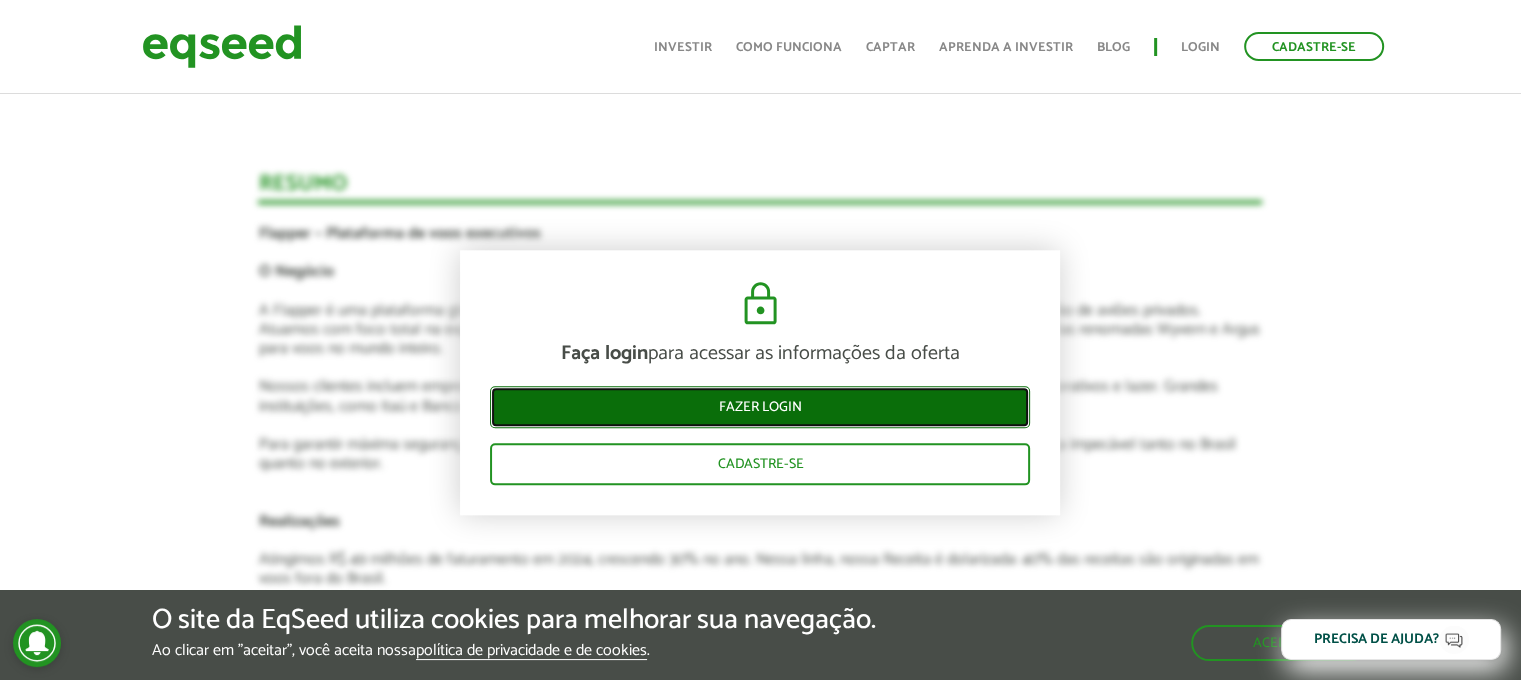 click on "Fazer login" at bounding box center [760, 407] 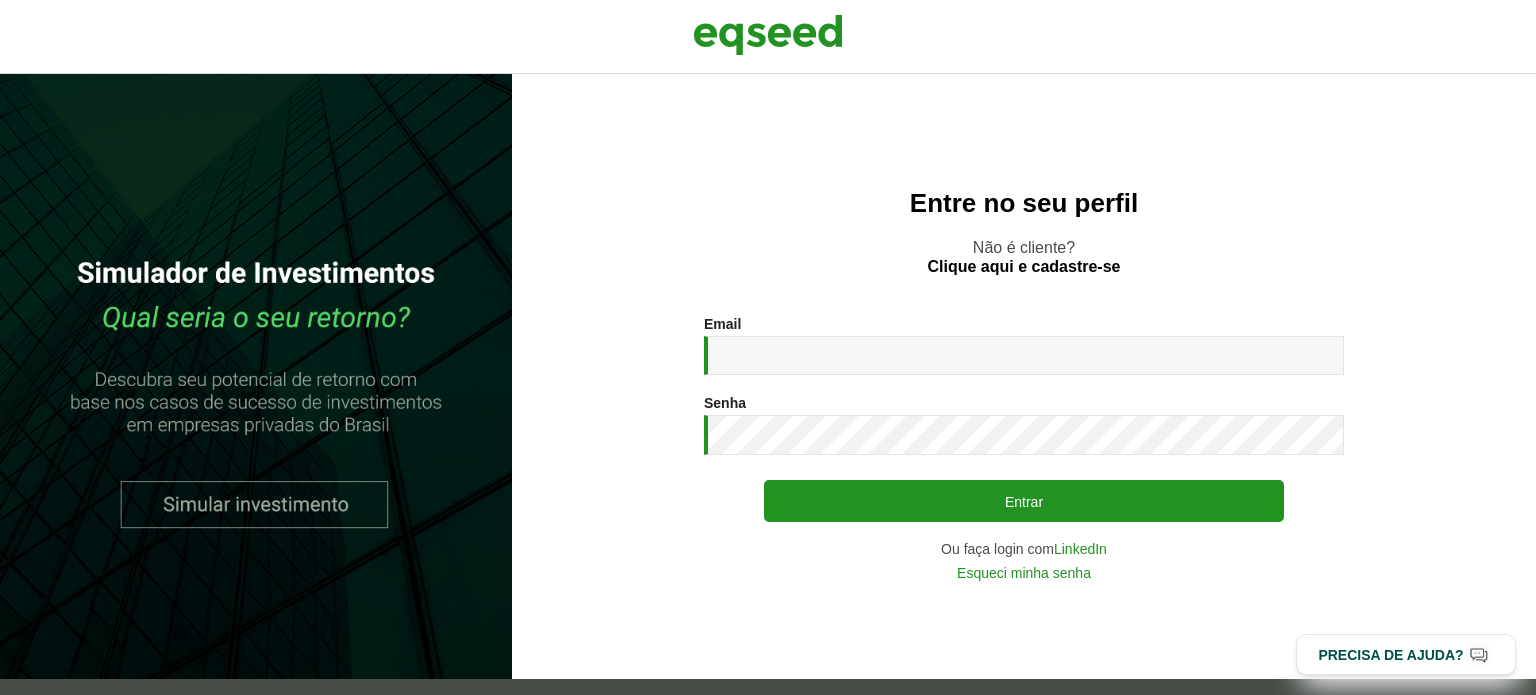 scroll, scrollTop: 0, scrollLeft: 0, axis: both 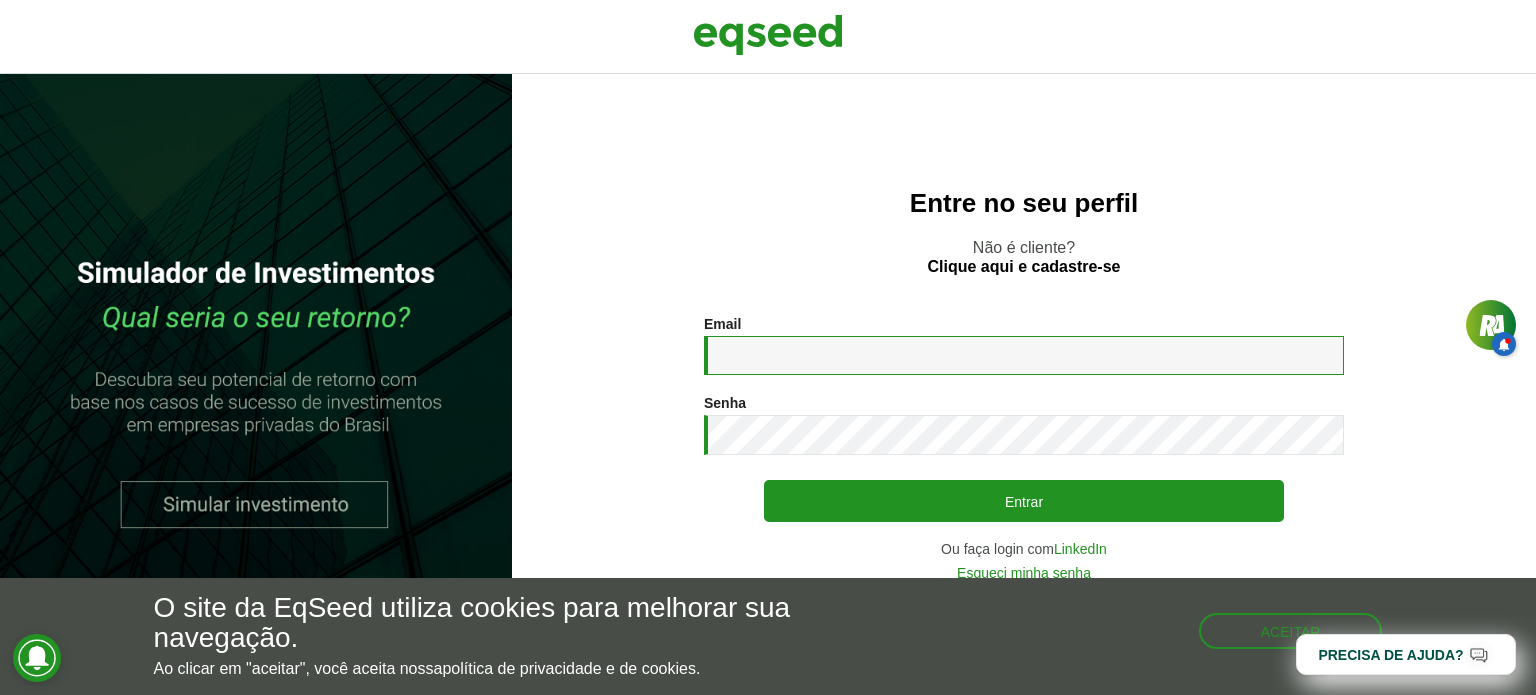 click on "Email  *" at bounding box center (1024, 355) 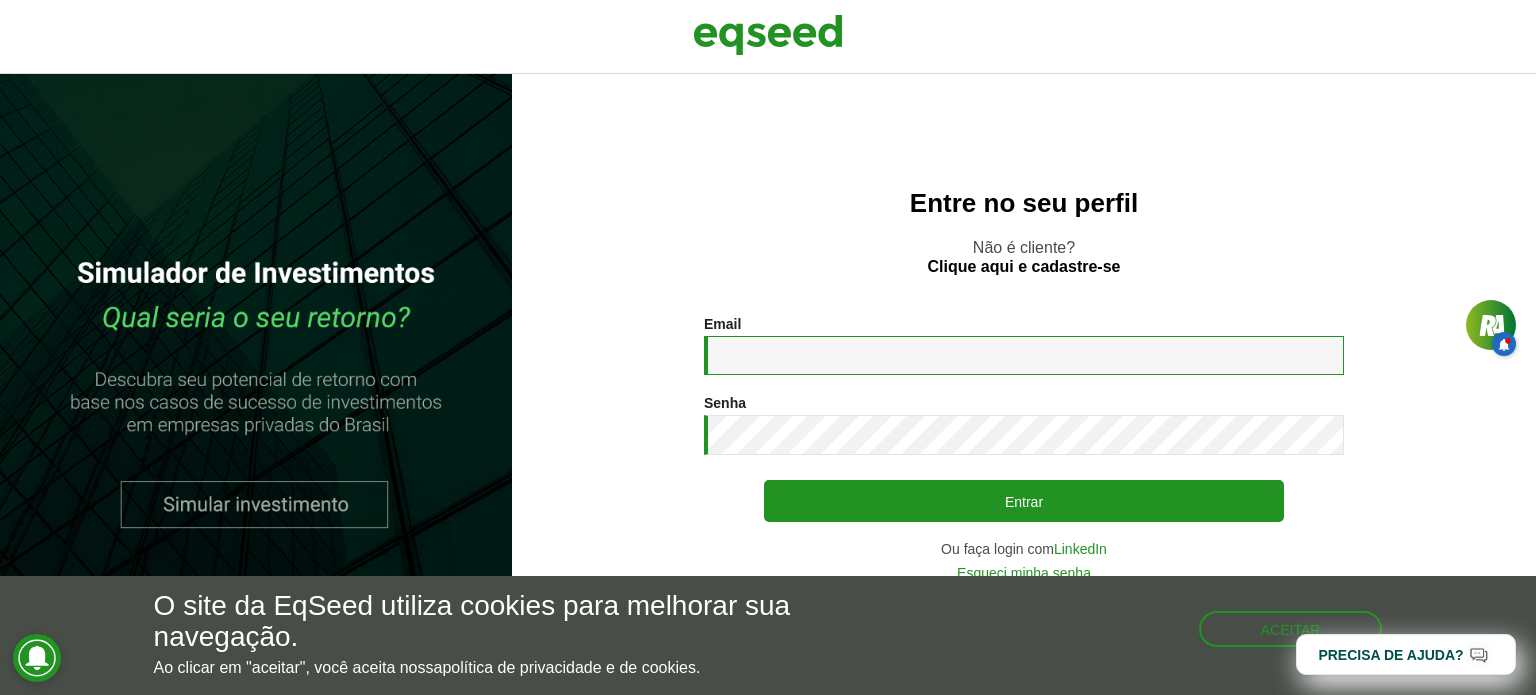 type on "**********" 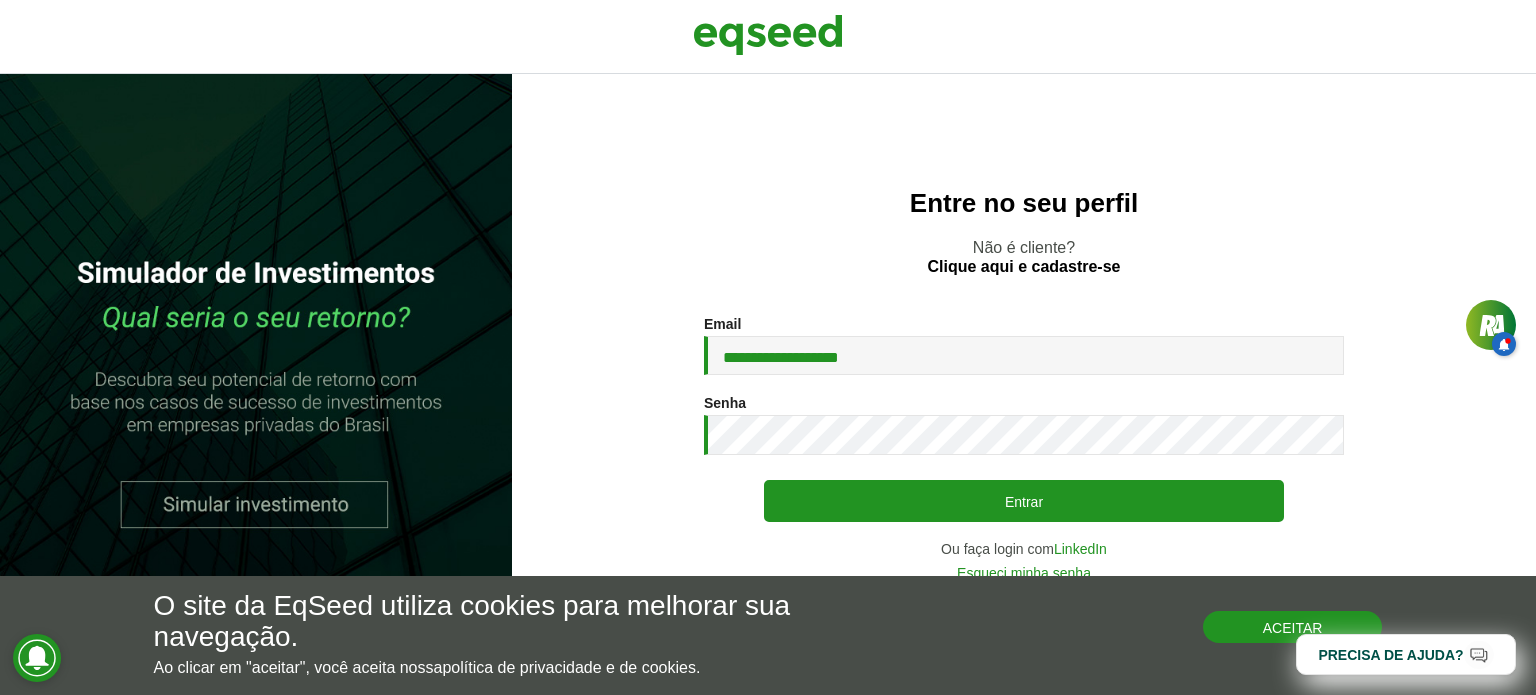 click on "Aceitar" at bounding box center (1293, 627) 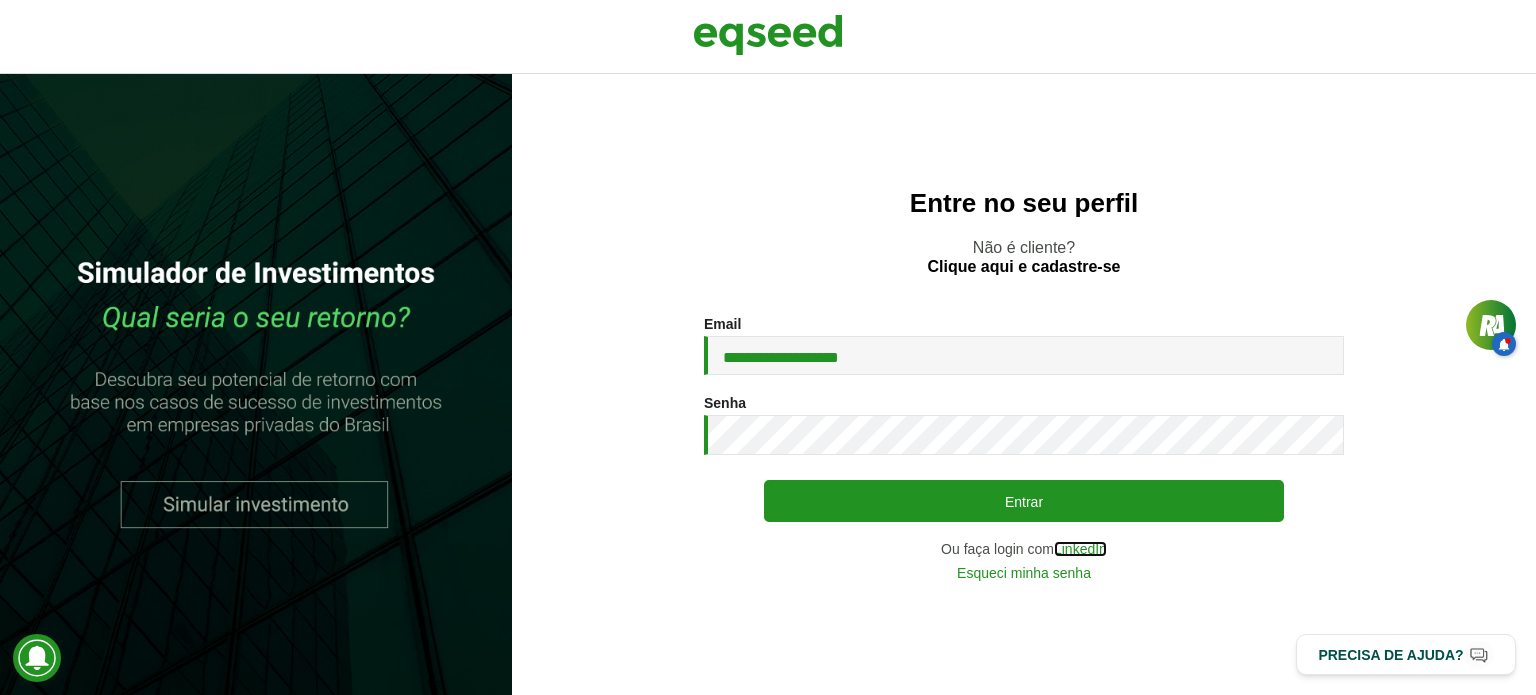 click on "LinkedIn" at bounding box center (1080, 549) 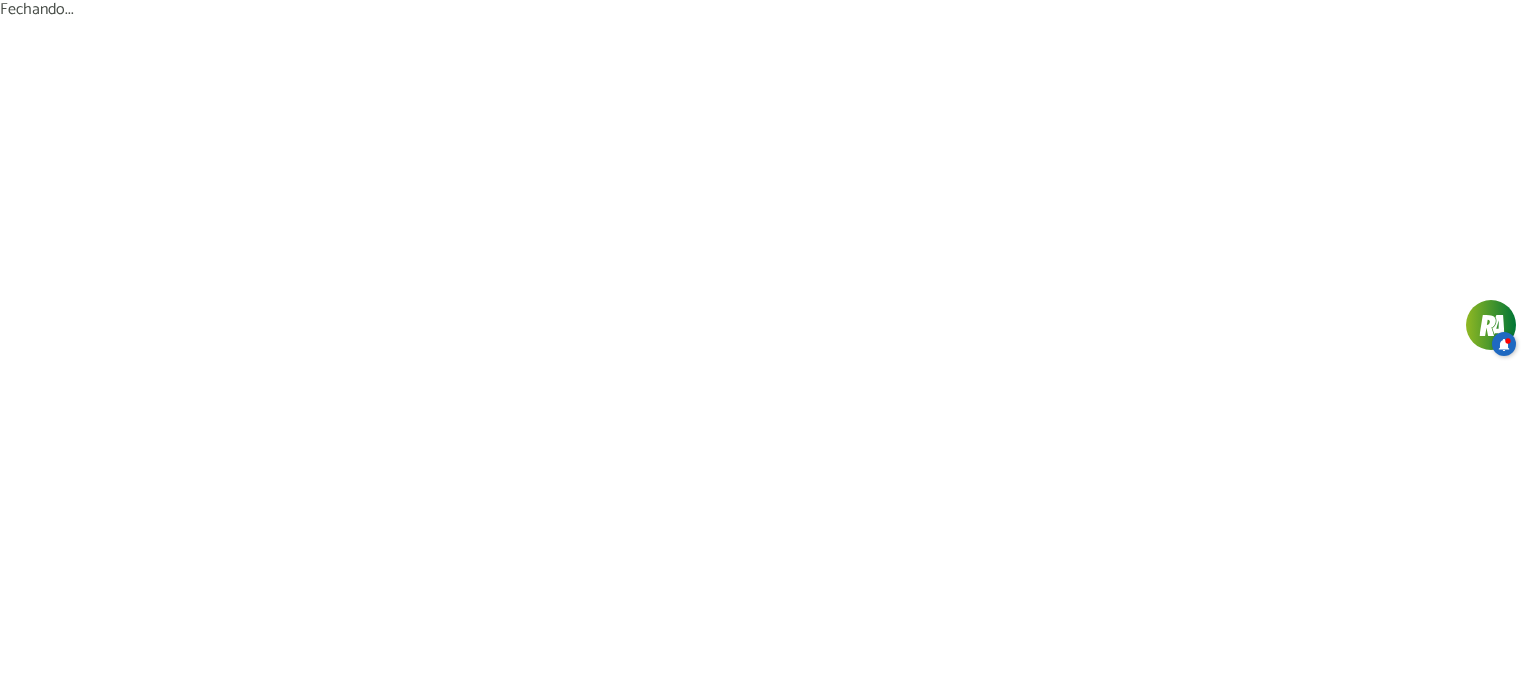 scroll, scrollTop: 0, scrollLeft: 0, axis: both 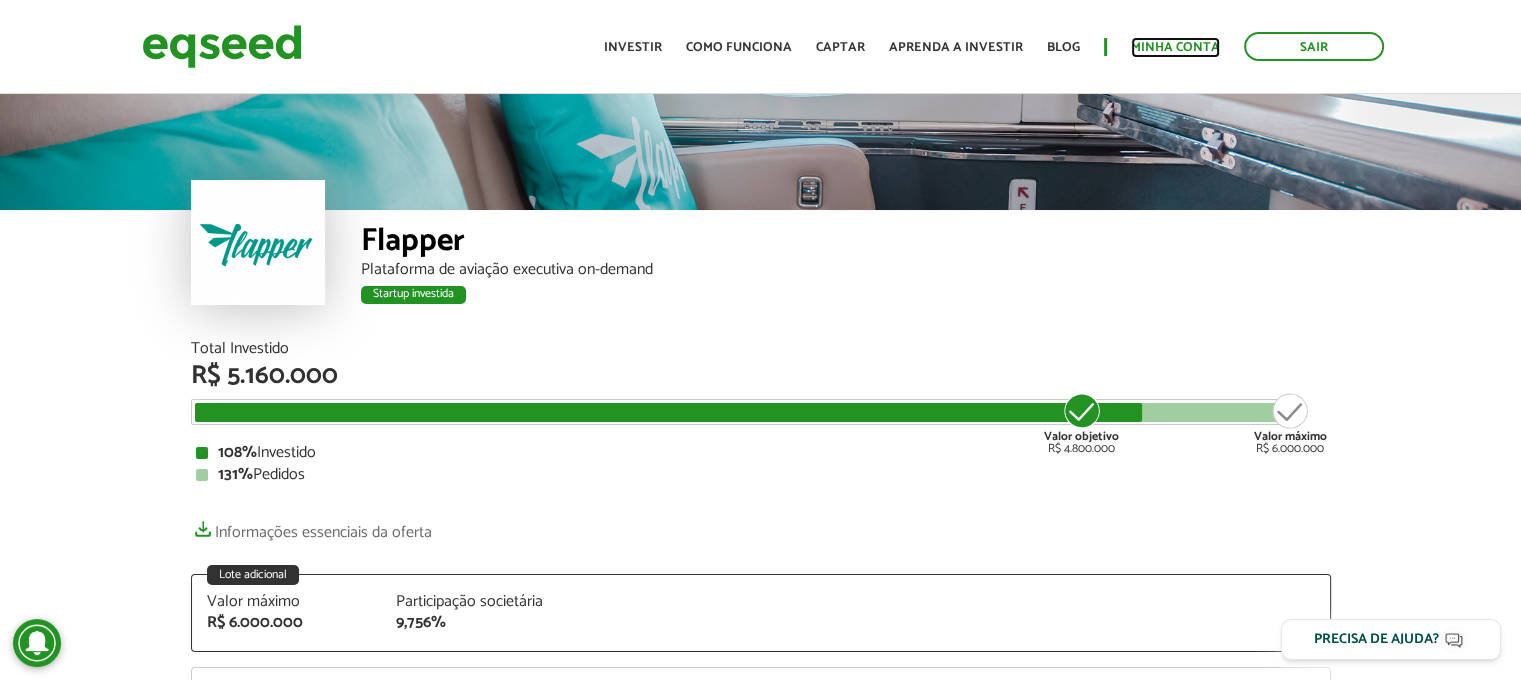click on "Minha conta" at bounding box center (1175, 47) 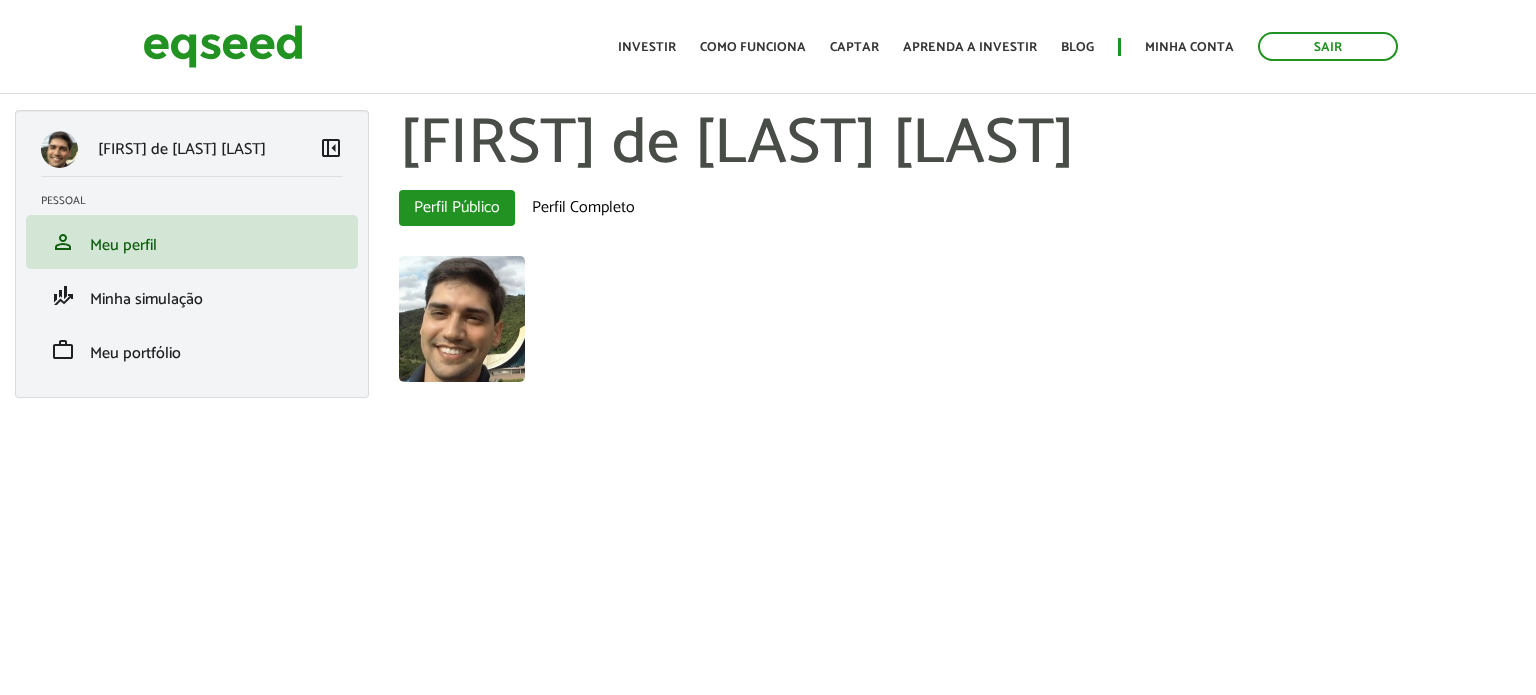 scroll, scrollTop: 0, scrollLeft: 0, axis: both 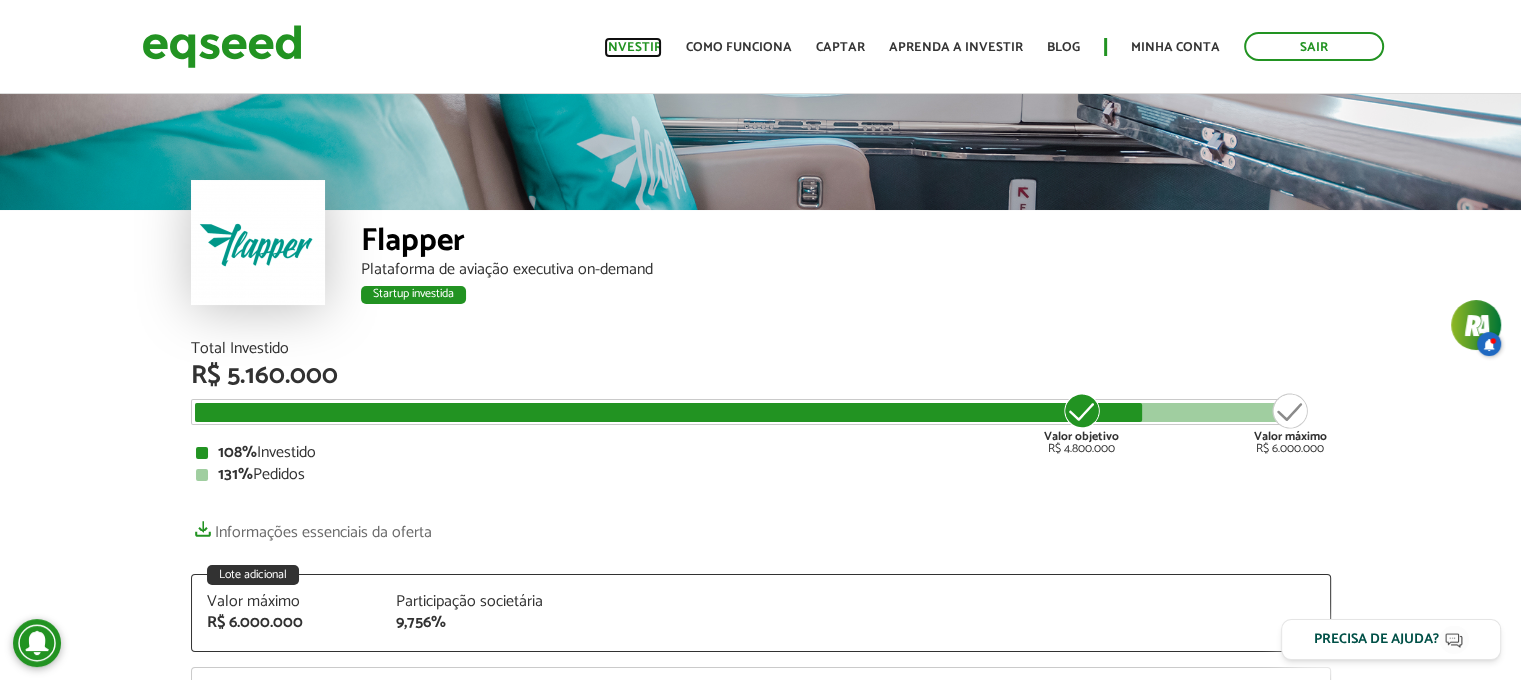 click on "Investir" at bounding box center (633, 47) 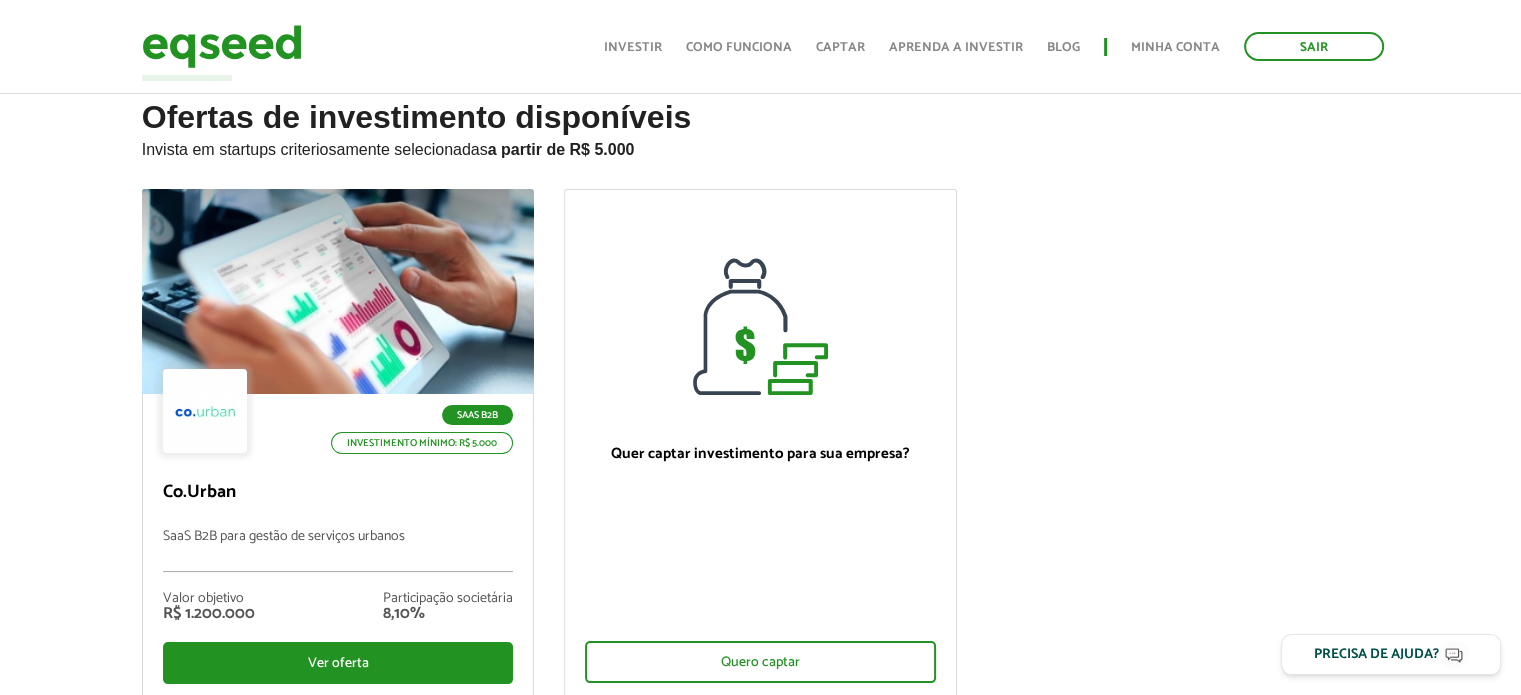 scroll, scrollTop: 300, scrollLeft: 0, axis: vertical 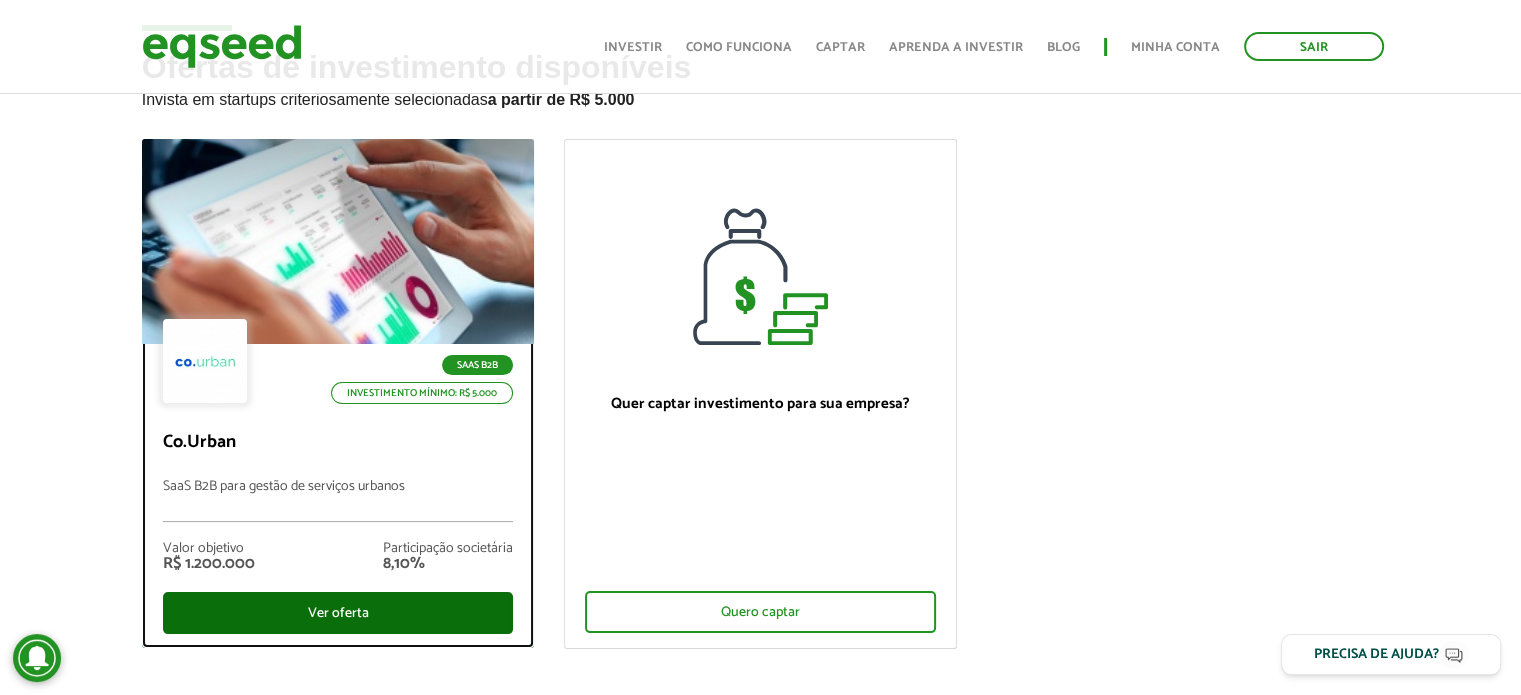 click on "Ver oferta" at bounding box center (338, 613) 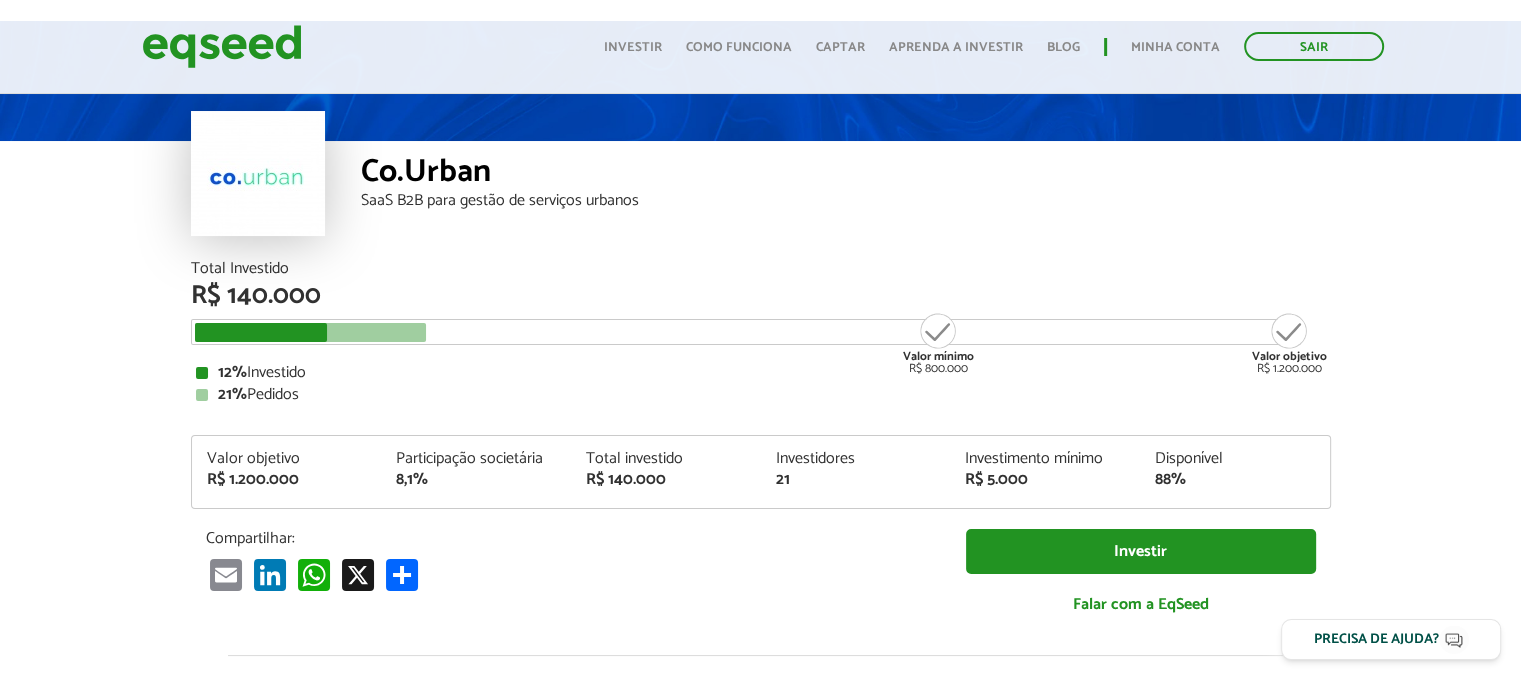 scroll, scrollTop: 69, scrollLeft: 0, axis: vertical 